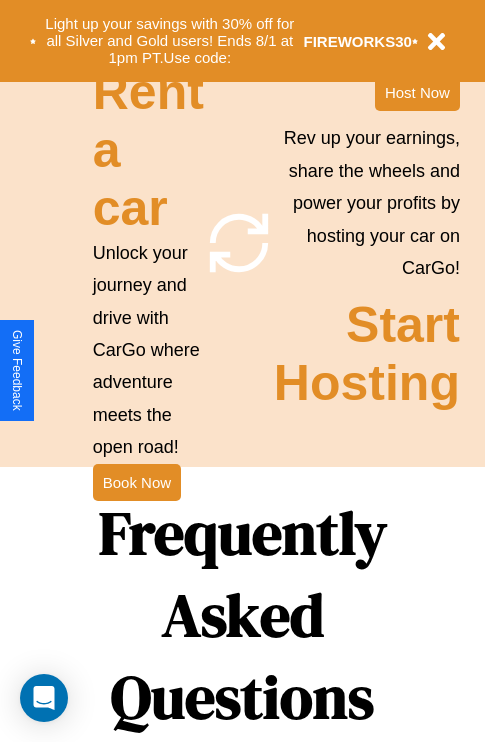 scroll, scrollTop: 1947, scrollLeft: 0, axis: vertical 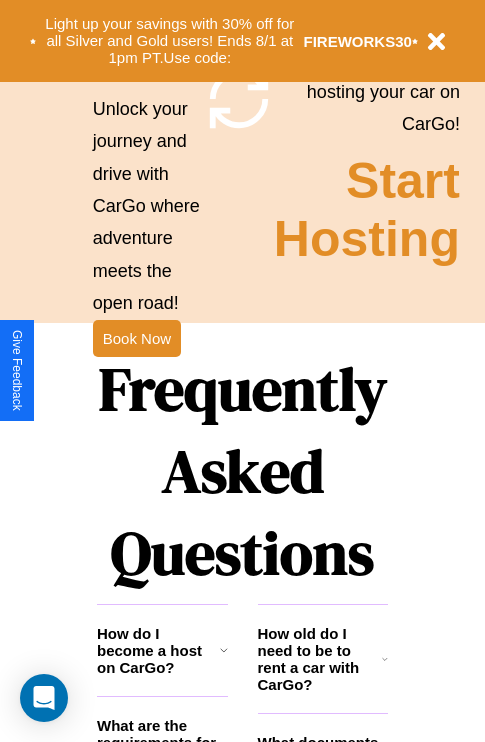 click on "Frequently Asked Questions" at bounding box center [242, 471] 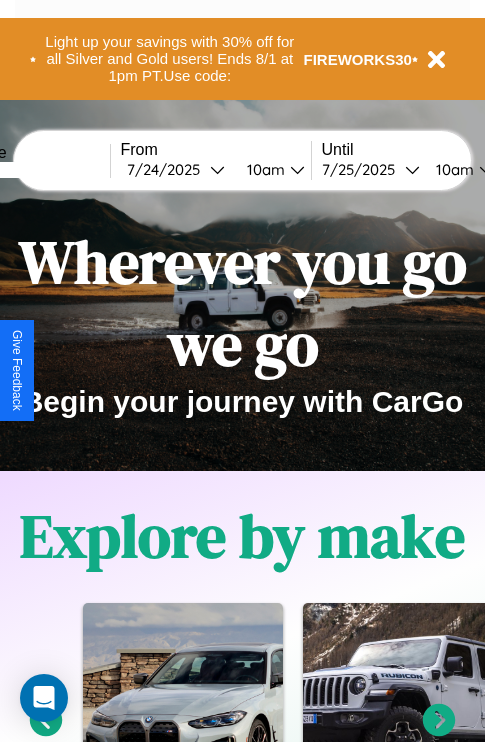 scroll, scrollTop: 0, scrollLeft: 0, axis: both 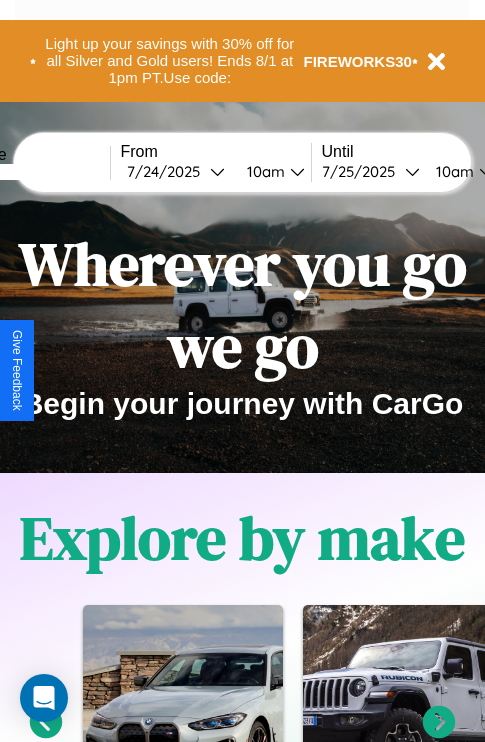 click at bounding box center (35, 172) 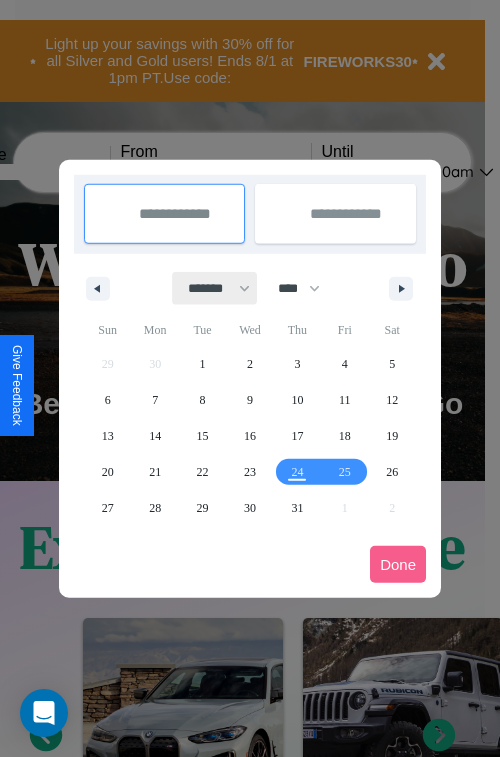 click on "******* ******** ***** ***** *** **** **** ****** ********* ******* ******** ********" at bounding box center (215, 288) 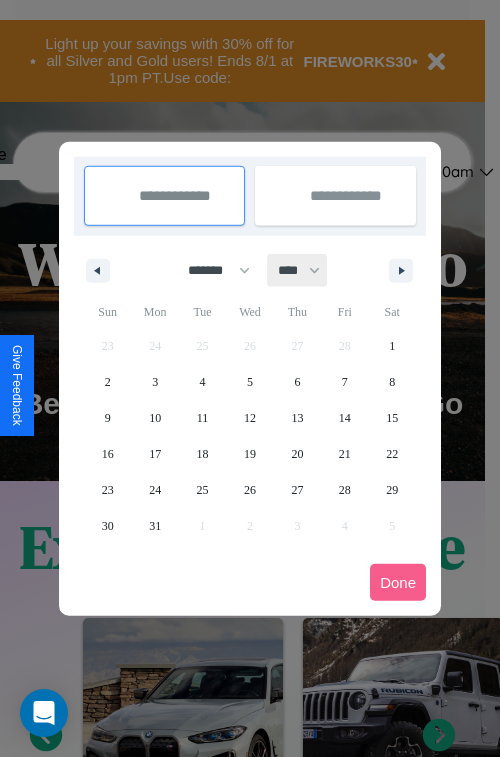 click on "**** **** **** **** **** **** **** **** **** **** **** **** **** **** **** **** **** **** **** **** **** **** **** **** **** **** **** **** **** **** **** **** **** **** **** **** **** **** **** **** **** **** **** **** **** **** **** **** **** **** **** **** **** **** **** **** **** **** **** **** **** **** **** **** **** **** **** **** **** **** **** **** **** **** **** **** **** **** **** **** **** **** **** **** **** **** **** **** **** **** **** **** **** **** **** **** **** **** **** **** **** **** **** **** **** **** **** **** **** **** **** **** **** **** **** **** **** **** **** **** ****" at bounding box center [298, 270] 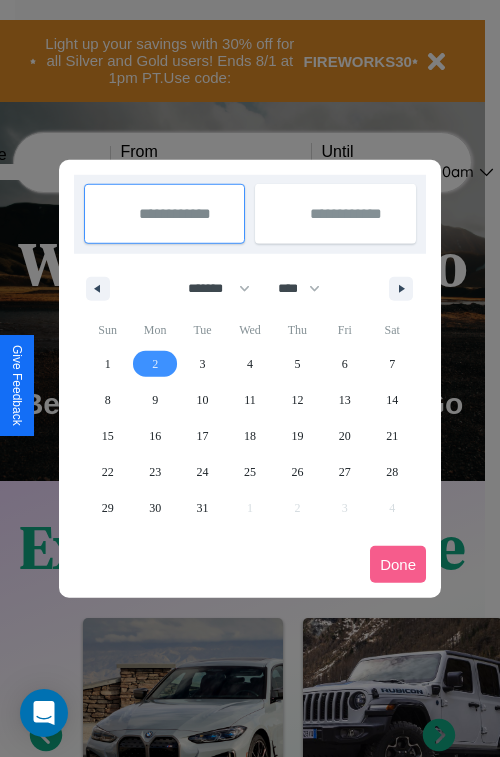 click on "2" at bounding box center (155, 364) 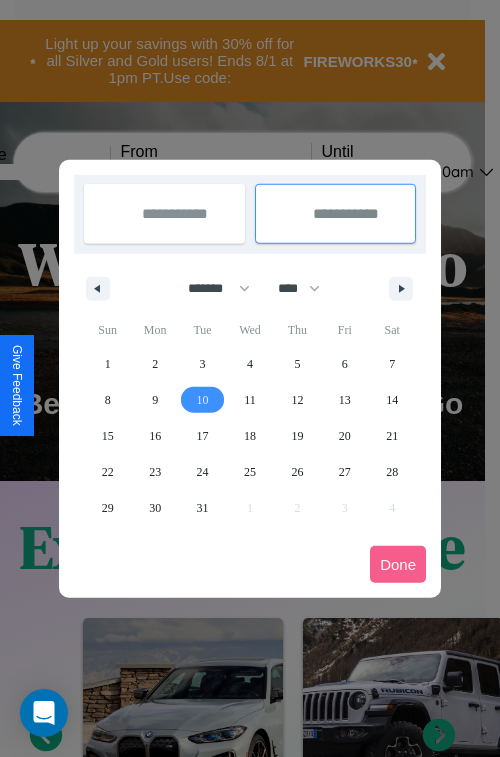 click on "10" at bounding box center (203, 400) 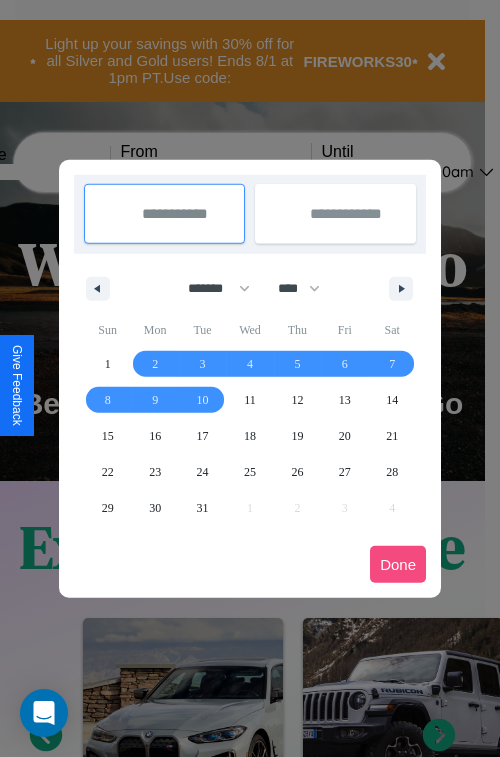 click on "Done" at bounding box center (398, 564) 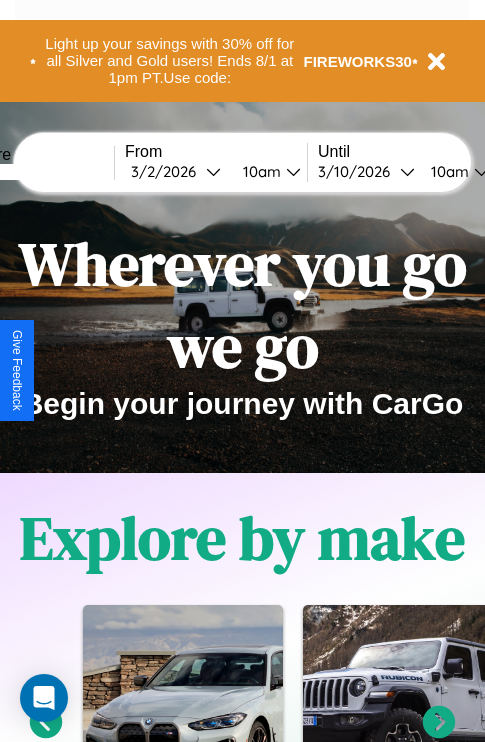 click on "10am" at bounding box center (447, 171) 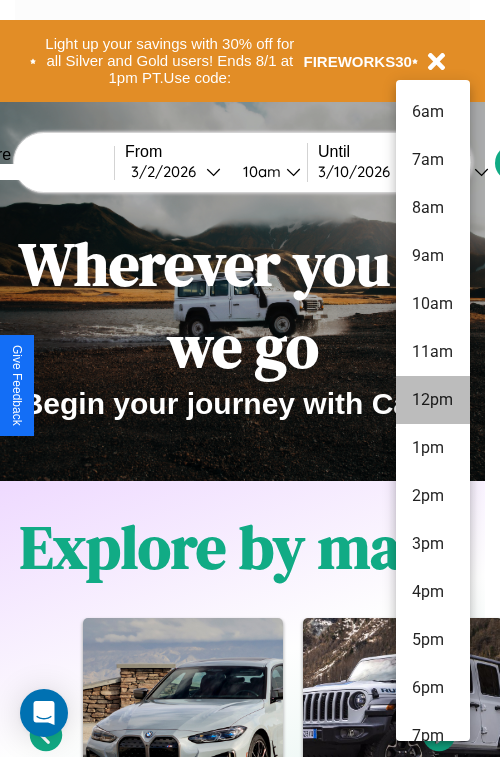 click on "12pm" at bounding box center [433, 400] 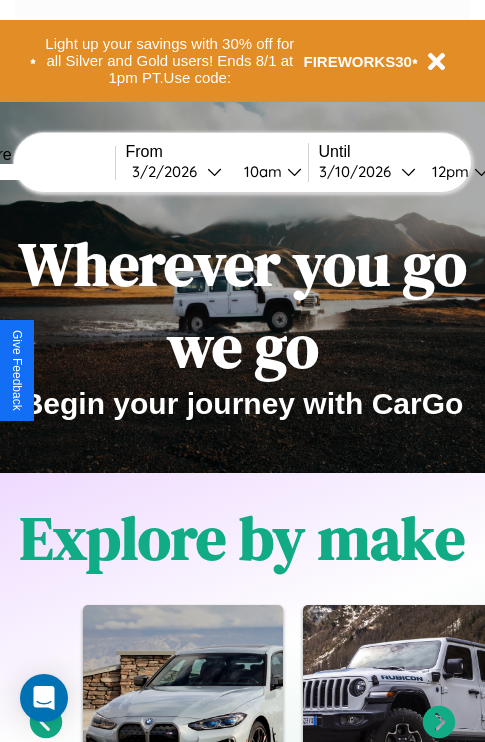 scroll, scrollTop: 0, scrollLeft: 71, axis: horizontal 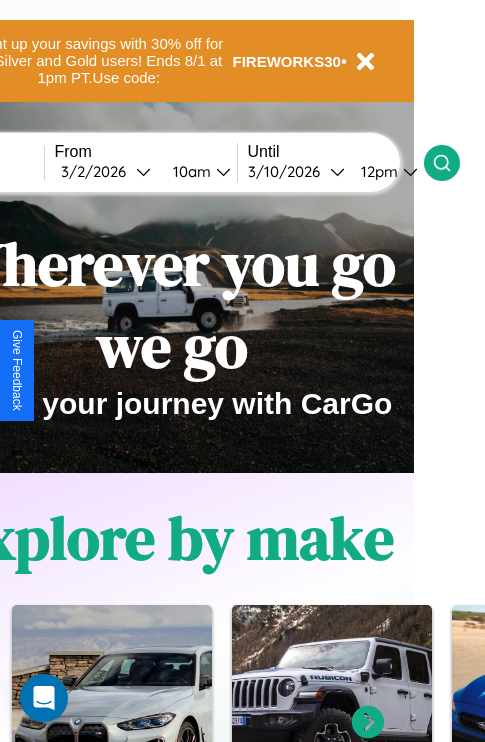 click 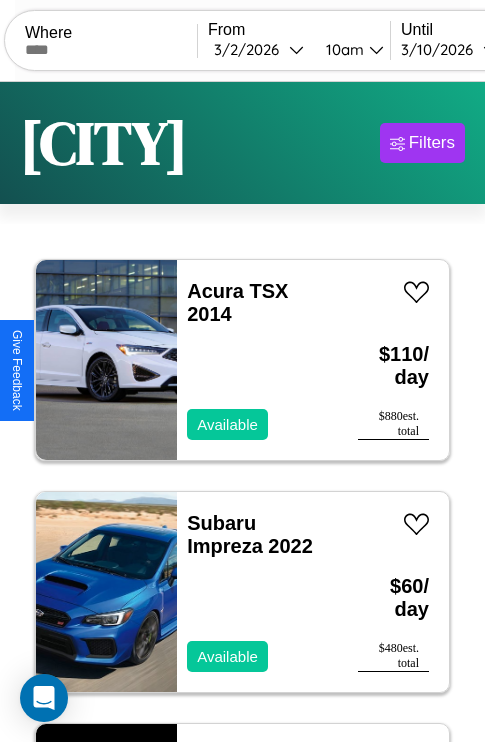 scroll, scrollTop: 79, scrollLeft: 0, axis: vertical 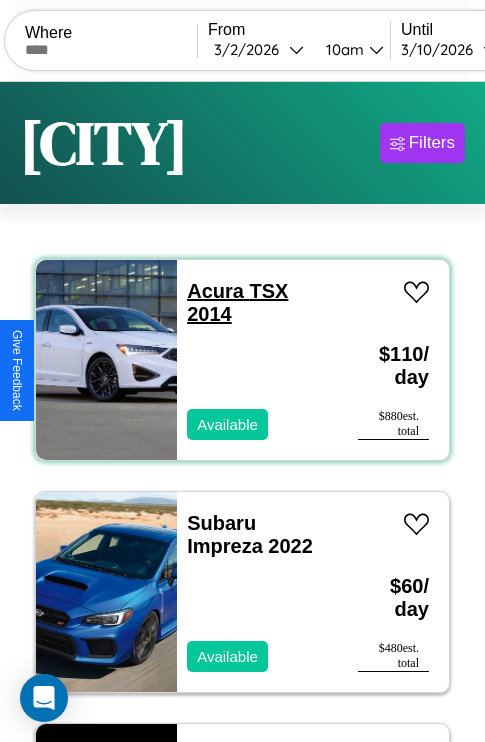 click on "Acura   TSX   2014" at bounding box center [237, 302] 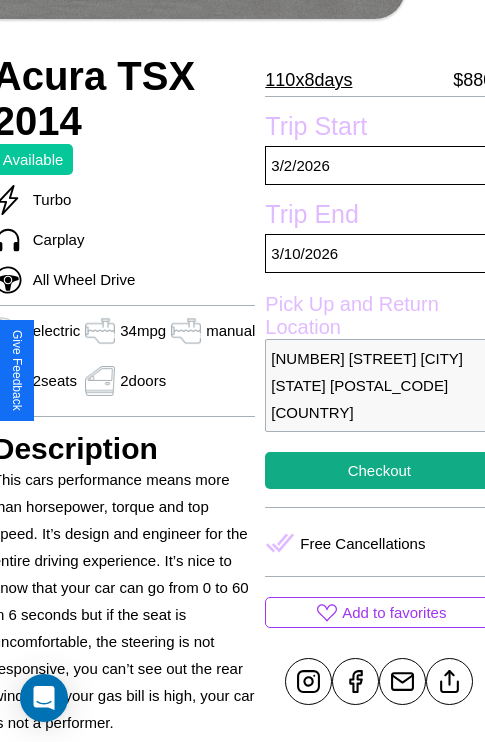 scroll, scrollTop: 387, scrollLeft: 80, axis: both 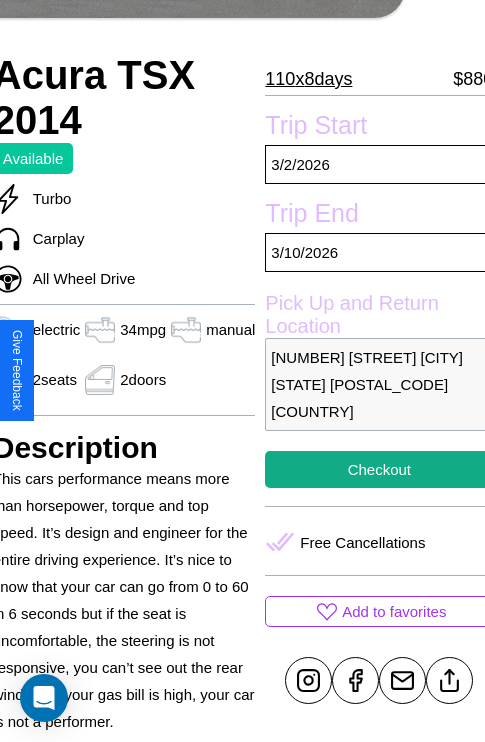 click on "[NUMBER] [STREET]  [CITY] [STATE] [POSTAL_CODE] [COUNTRY]" at bounding box center [379, 384] 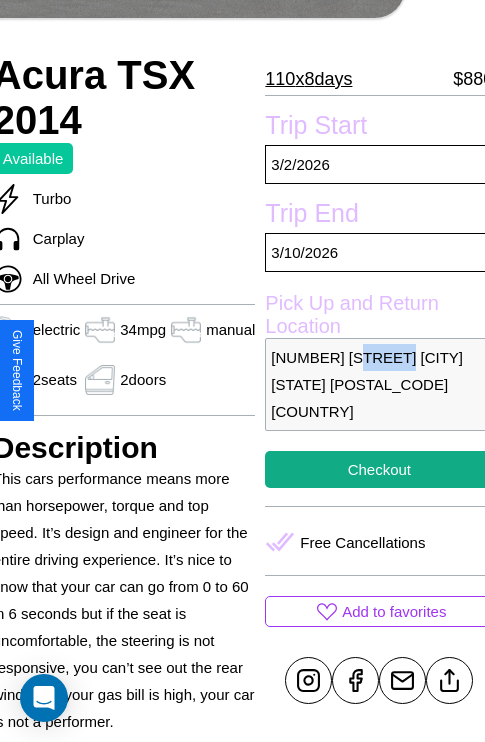 click on "[NUMBER] [STREET]  [CITY] [STATE] [POSTAL_CODE] [COUNTRY]" at bounding box center [379, 384] 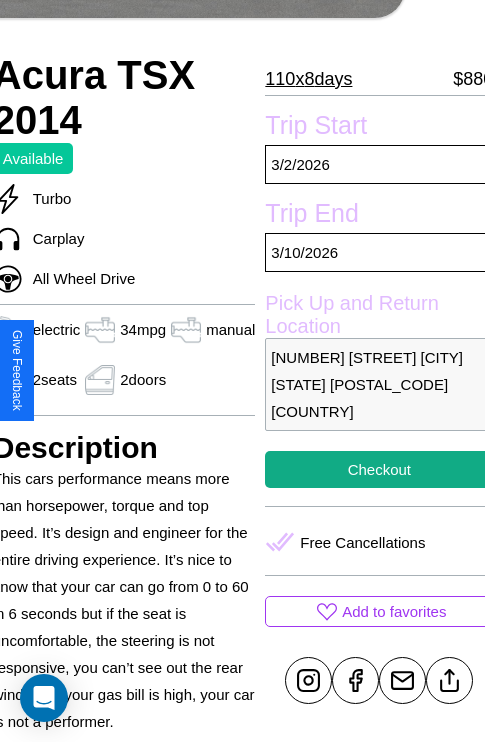 click on "[NUMBER] [STREET]  [CITY] [STATE] [POSTAL_CODE] [COUNTRY]" at bounding box center [379, 384] 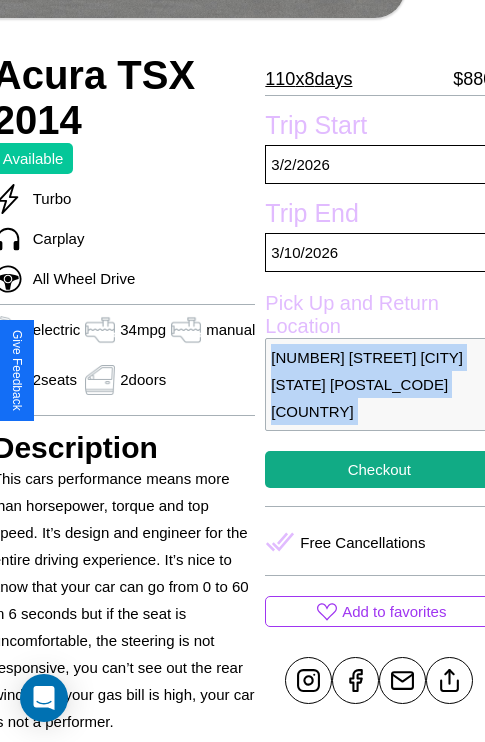 click on "[NUMBER] [STREET]  [CITY] [STATE] [POSTAL_CODE] [COUNTRY]" at bounding box center (379, 384) 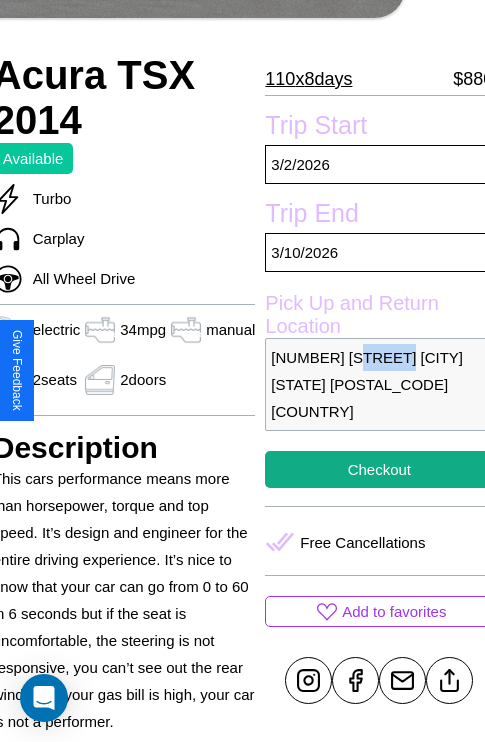 click on "[NUMBER] [STREET]  [CITY] [STATE] [POSTAL_CODE] [COUNTRY]" at bounding box center (379, 384) 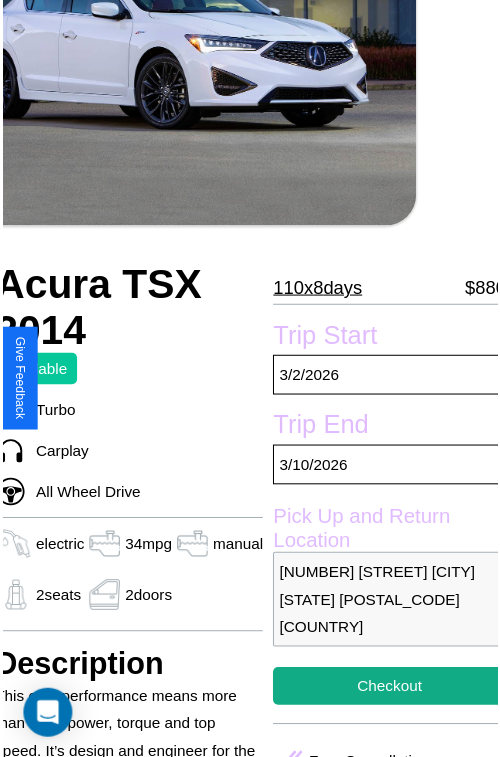 scroll, scrollTop: 181, scrollLeft: 80, axis: both 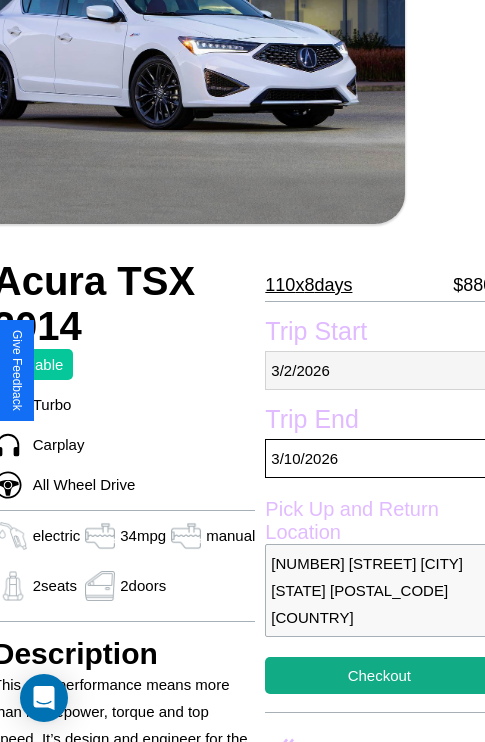 click on "[DAY] / [MONTH] / [YEAR]" at bounding box center [379, 370] 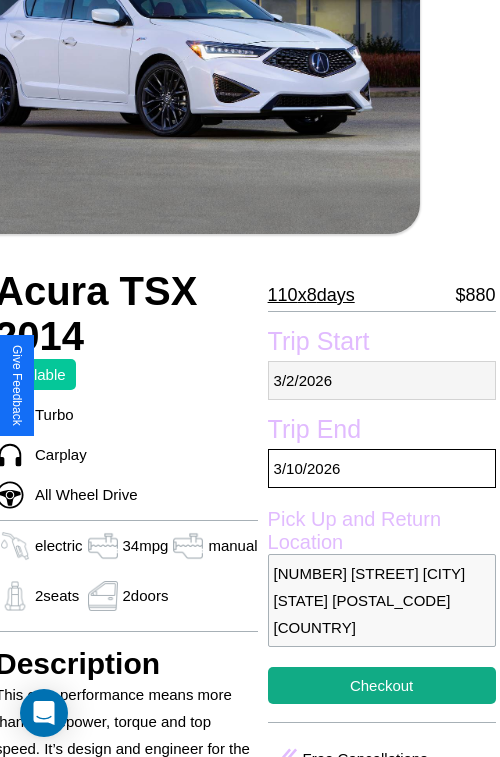 select on "*" 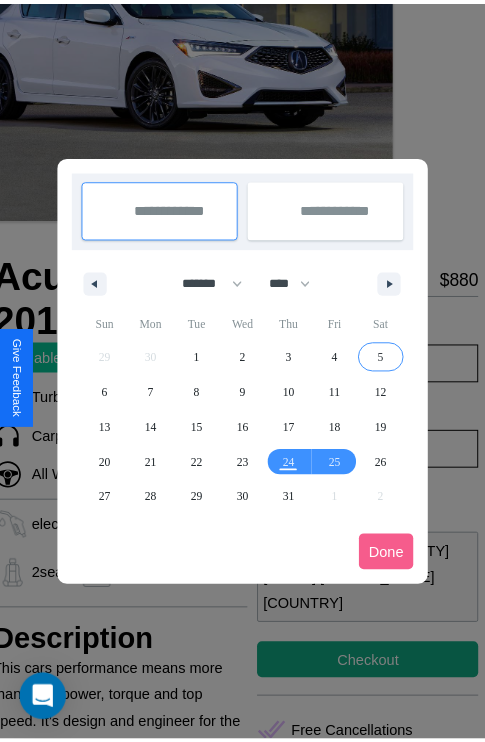 scroll, scrollTop: 0, scrollLeft: 80, axis: horizontal 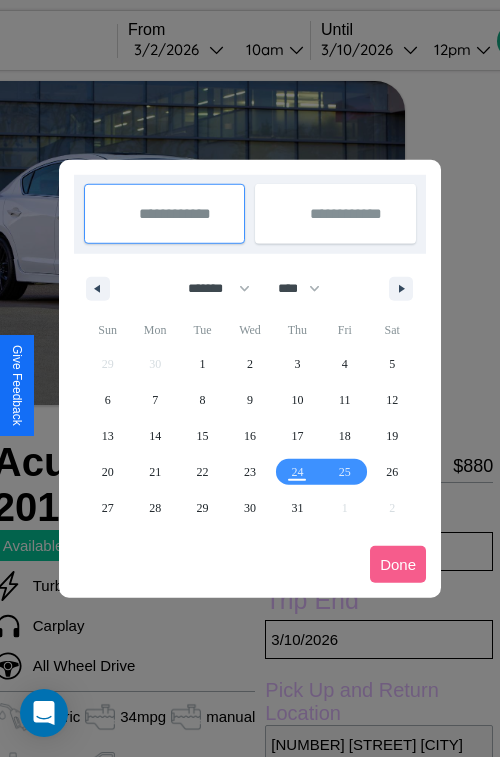 click at bounding box center [250, 378] 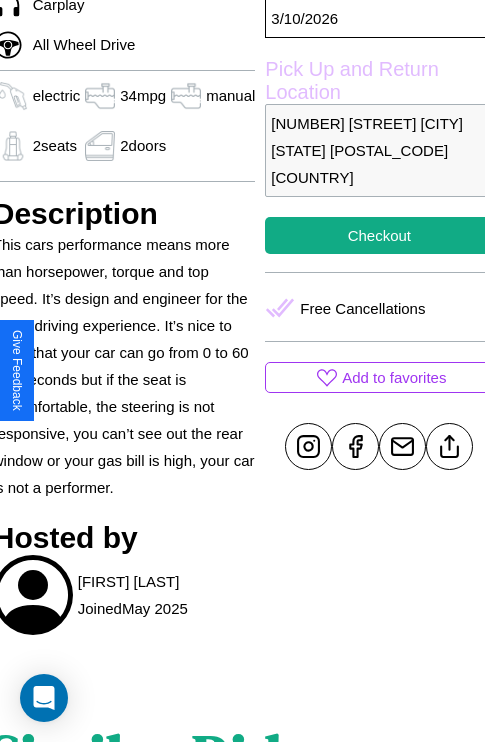 scroll, scrollTop: 670, scrollLeft: 80, axis: both 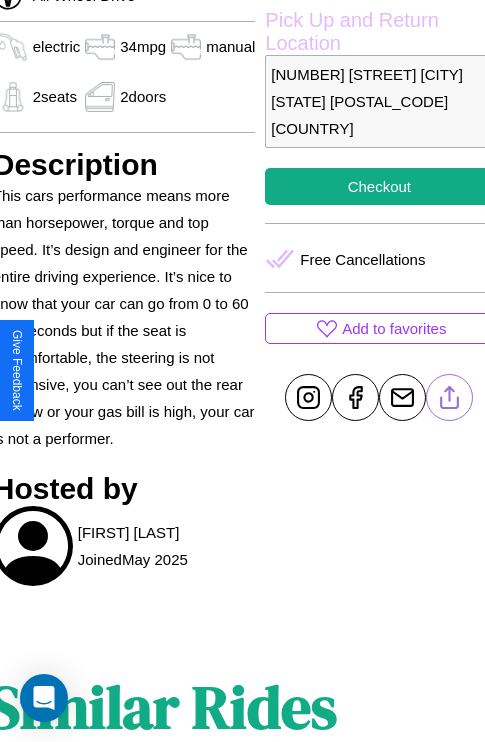 click 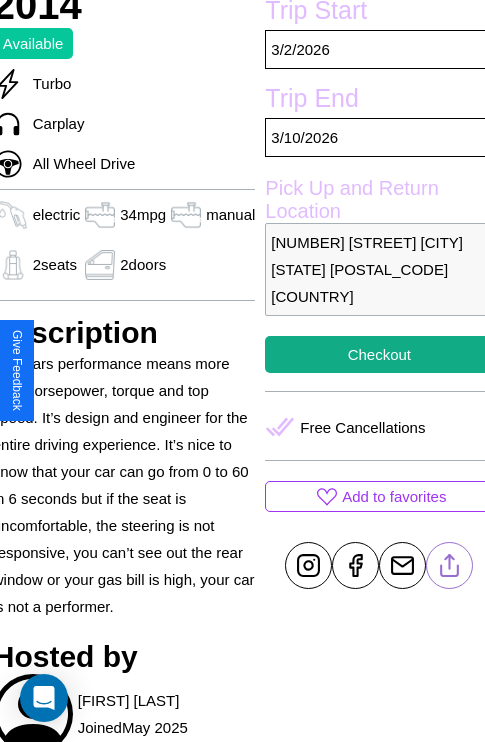 scroll, scrollTop: 459, scrollLeft: 80, axis: both 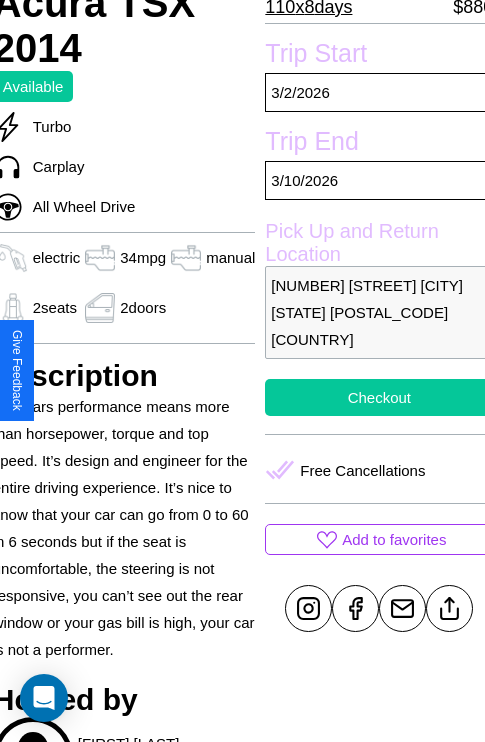 click on "Checkout" at bounding box center [379, 397] 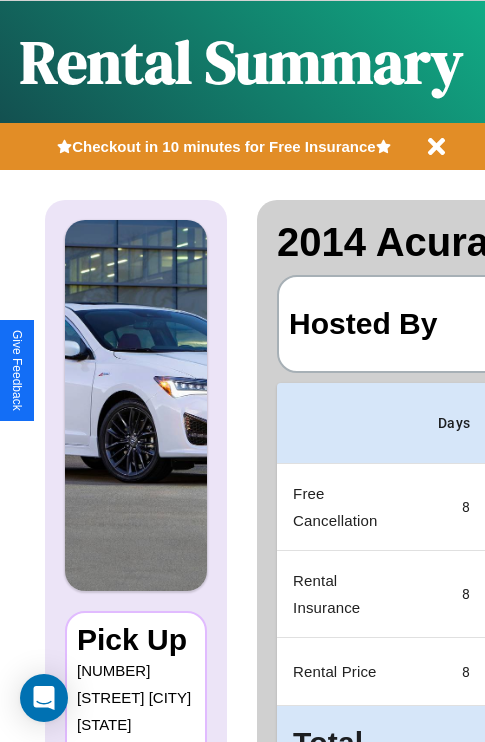 scroll, scrollTop: 0, scrollLeft: 378, axis: horizontal 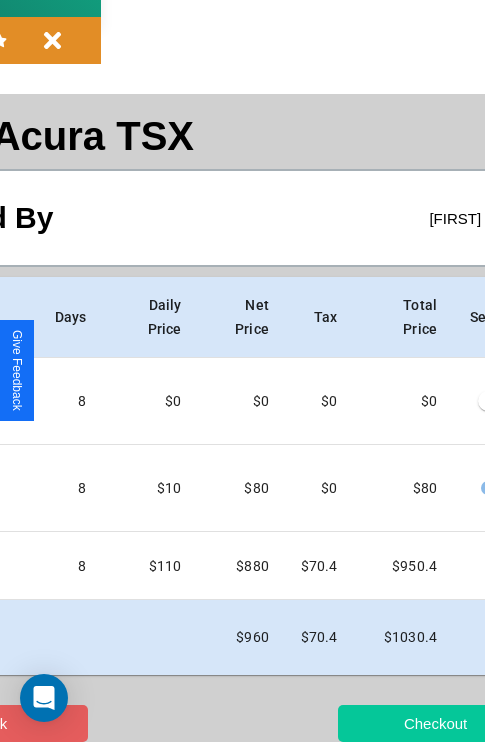 click on "Checkout" at bounding box center [435, 723] 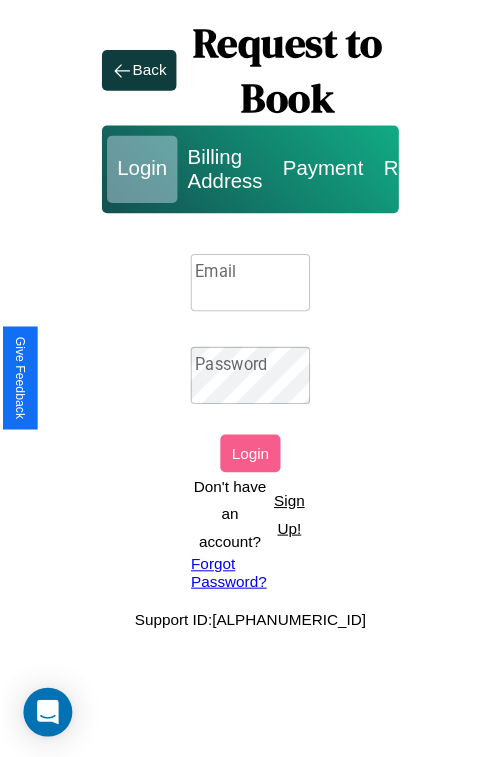 scroll, scrollTop: 0, scrollLeft: 0, axis: both 